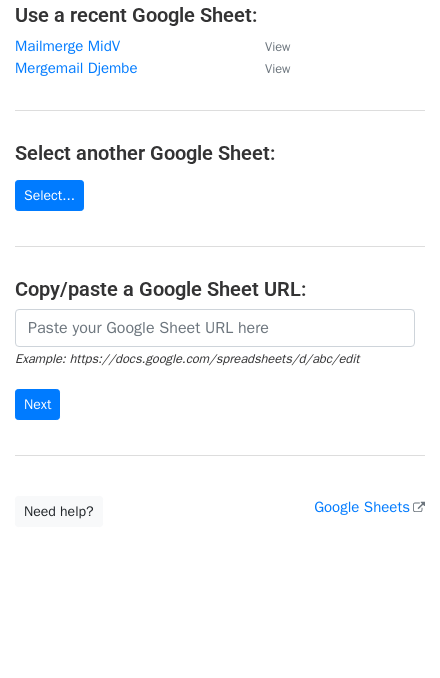 scroll, scrollTop: 137, scrollLeft: 0, axis: vertical 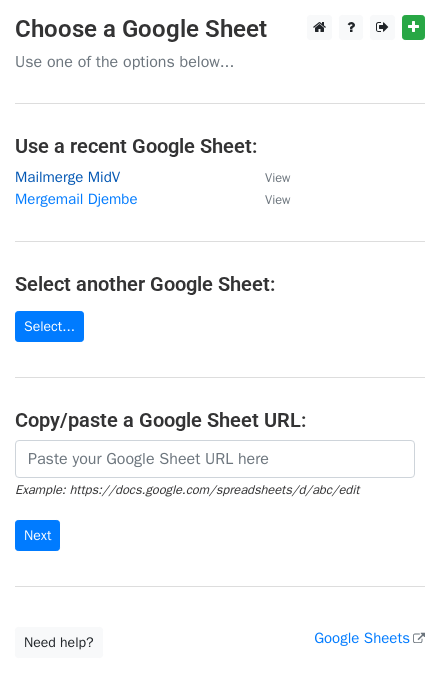 click on "Mailmerge MidV" at bounding box center [67, 177] 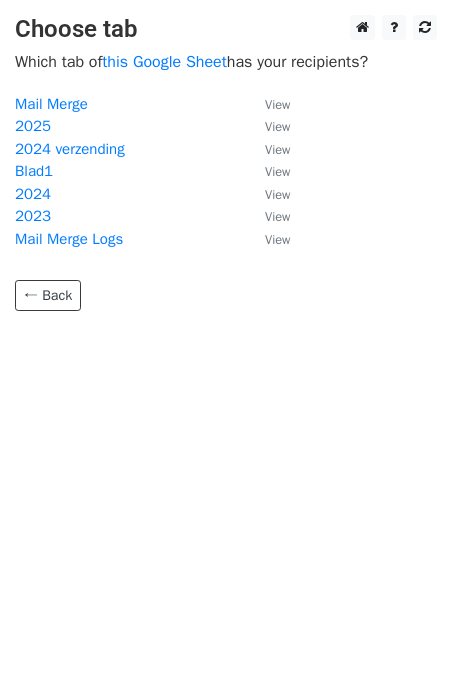 scroll, scrollTop: 0, scrollLeft: 0, axis: both 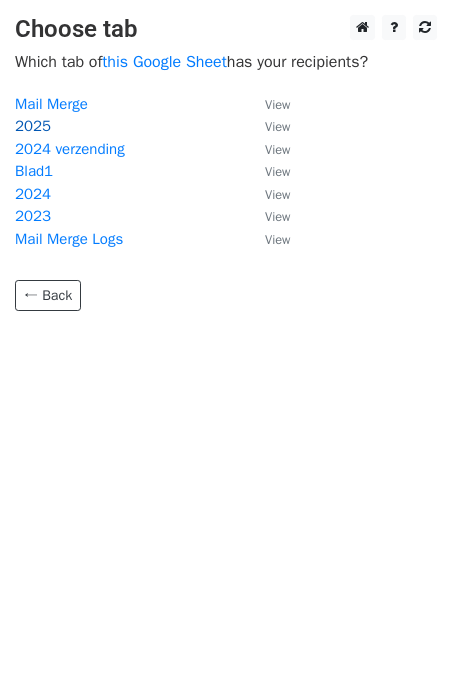 click on "2025" at bounding box center [33, 126] 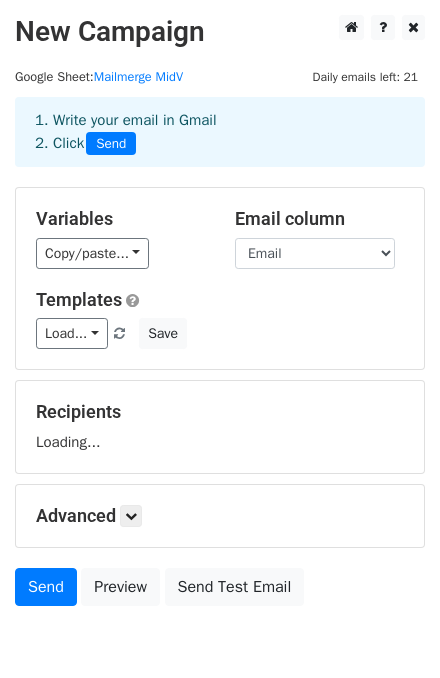 scroll, scrollTop: 0, scrollLeft: 0, axis: both 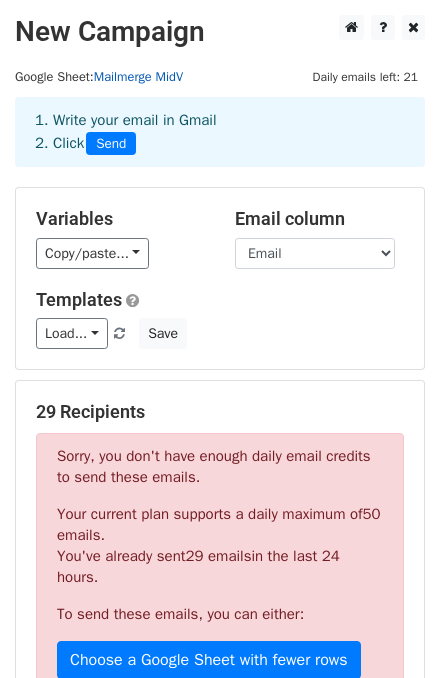 click on "Mailmerge MidV" at bounding box center [138, 77] 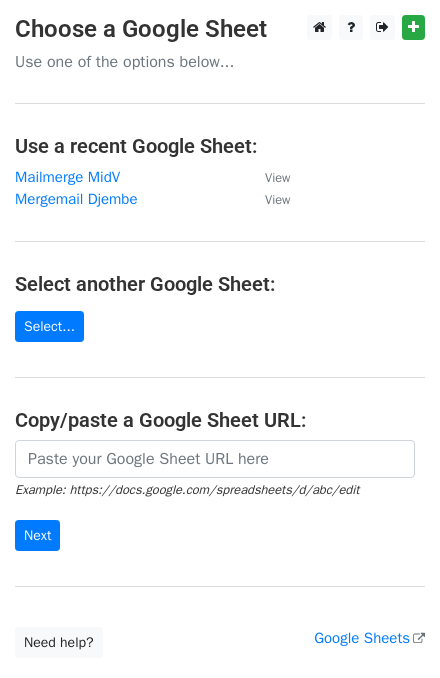 scroll, scrollTop: 0, scrollLeft: 0, axis: both 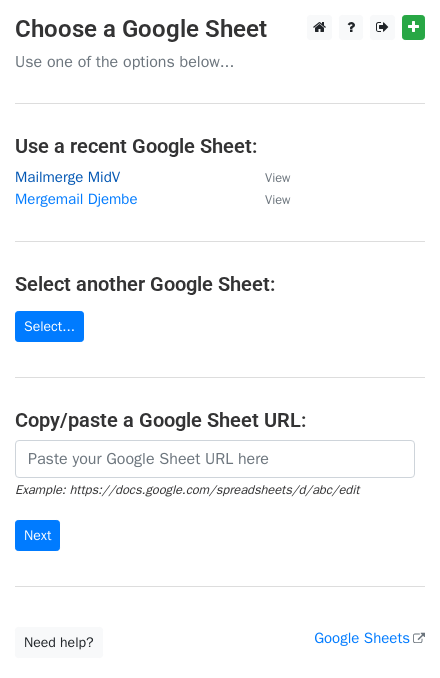 click on "Mailmerge MidV" at bounding box center [67, 177] 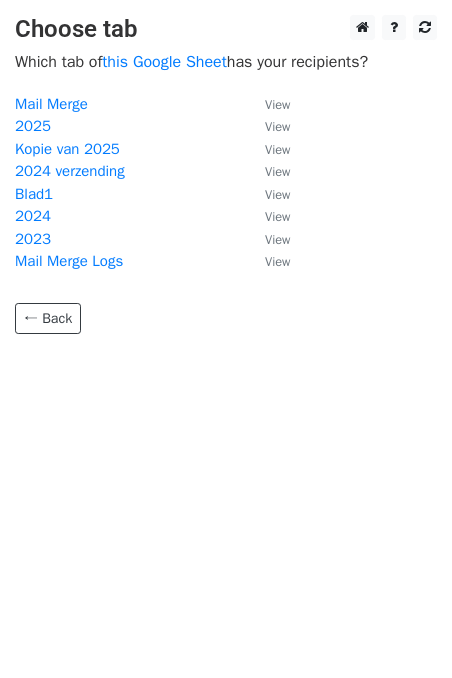 scroll, scrollTop: 0, scrollLeft: 0, axis: both 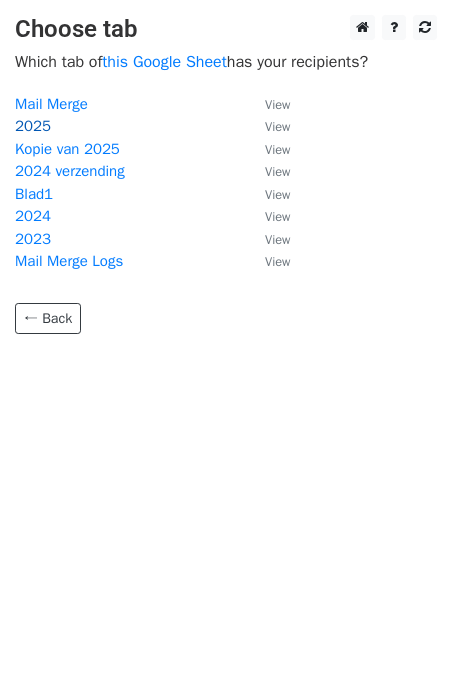 click on "2025" at bounding box center (33, 126) 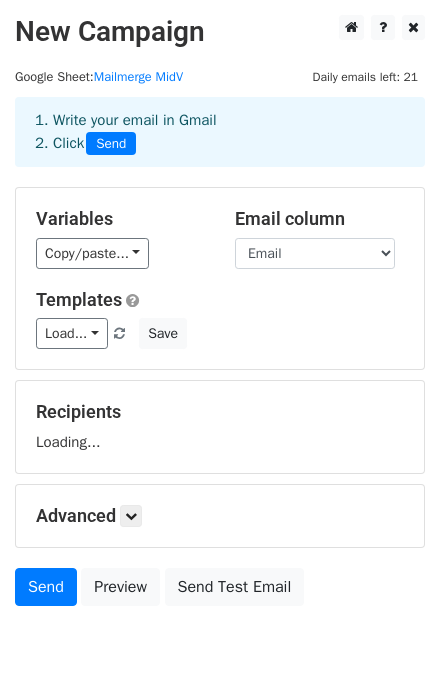 scroll, scrollTop: 0, scrollLeft: 0, axis: both 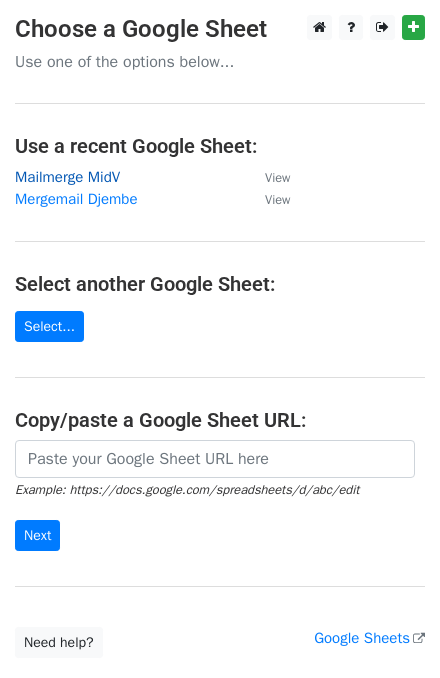 click on "Mailmerge MidV" at bounding box center [67, 177] 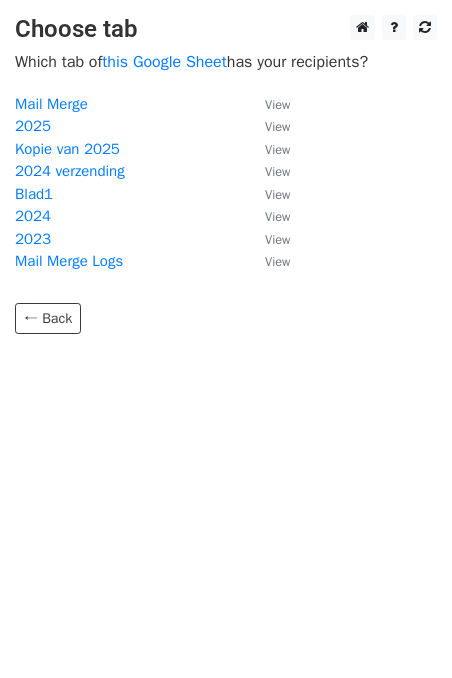 scroll, scrollTop: 0, scrollLeft: 0, axis: both 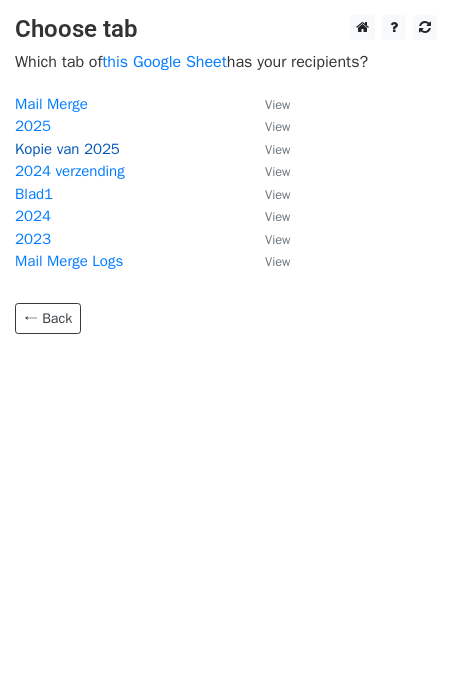 click on "Kopie van 2025" at bounding box center [67, 149] 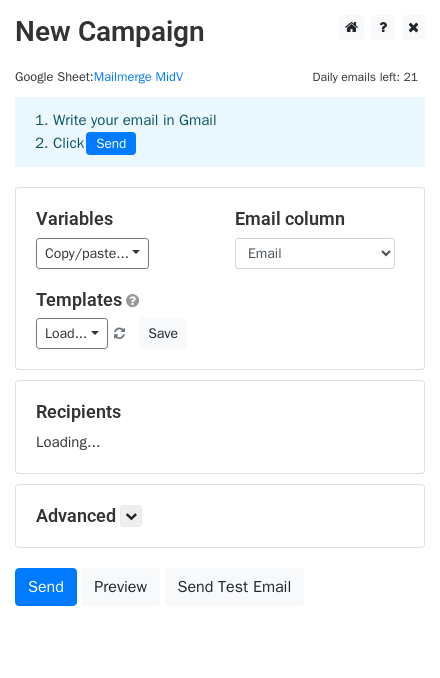scroll, scrollTop: 0, scrollLeft: 0, axis: both 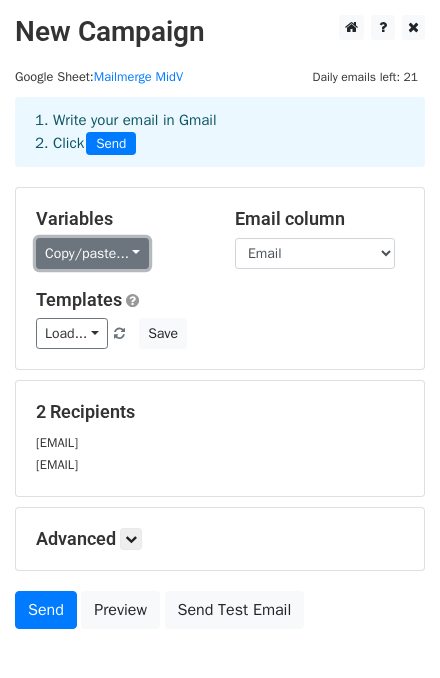 click on "Copy/paste..." at bounding box center (92, 253) 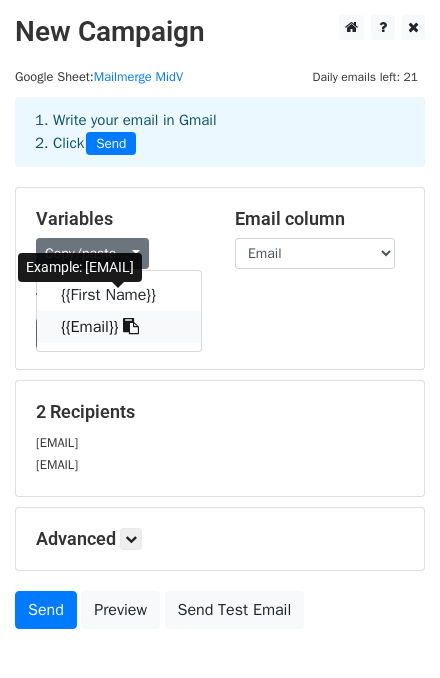 click on "{{Email}}" at bounding box center [119, 327] 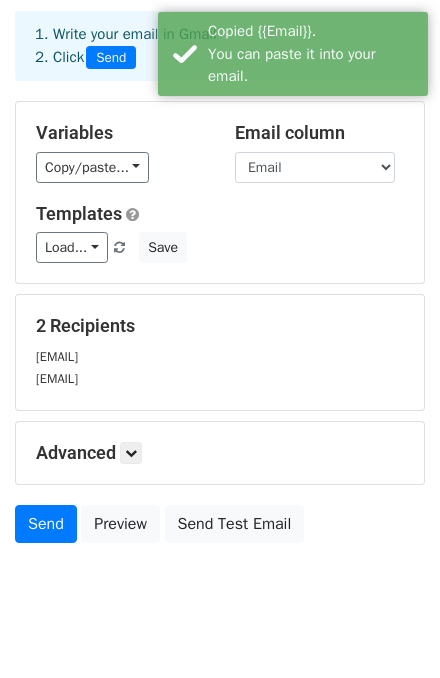 scroll, scrollTop: 118, scrollLeft: 0, axis: vertical 